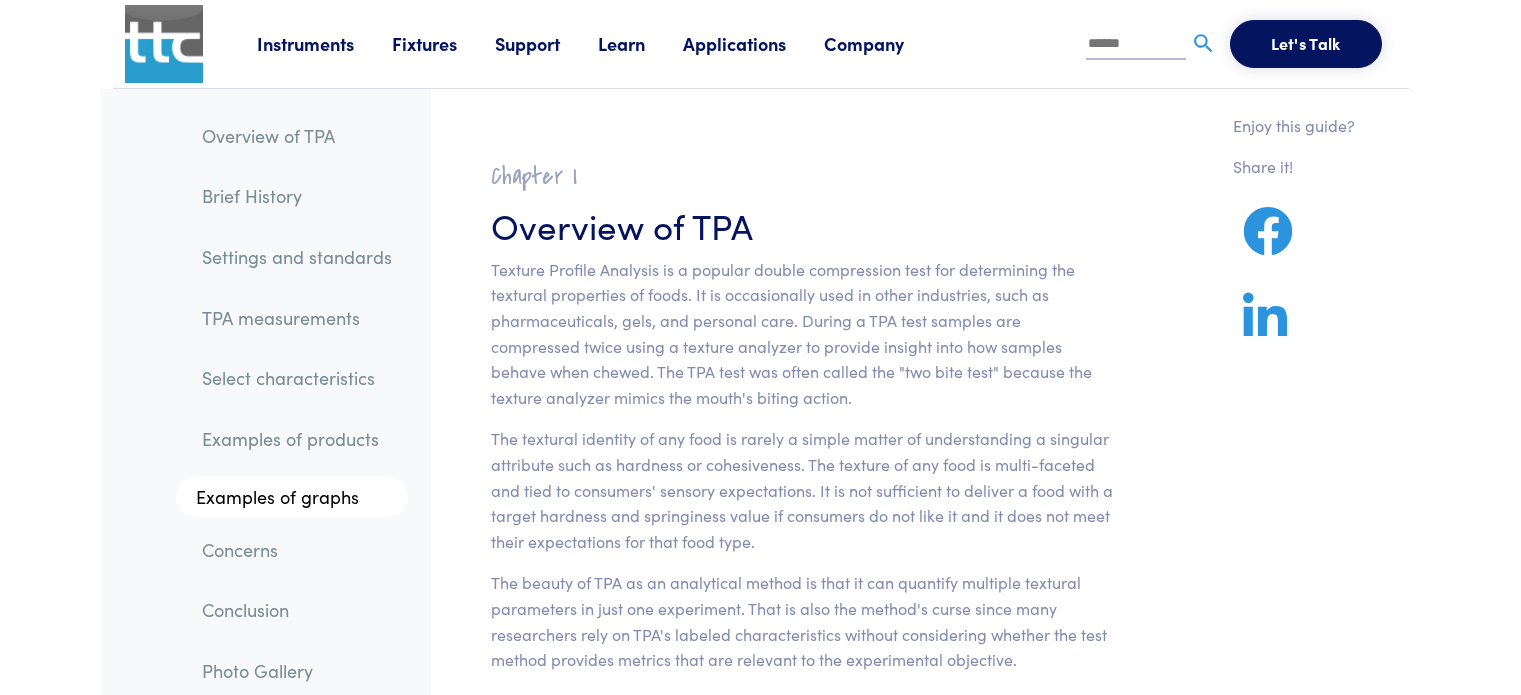 scroll, scrollTop: 13552, scrollLeft: 0, axis: vertical 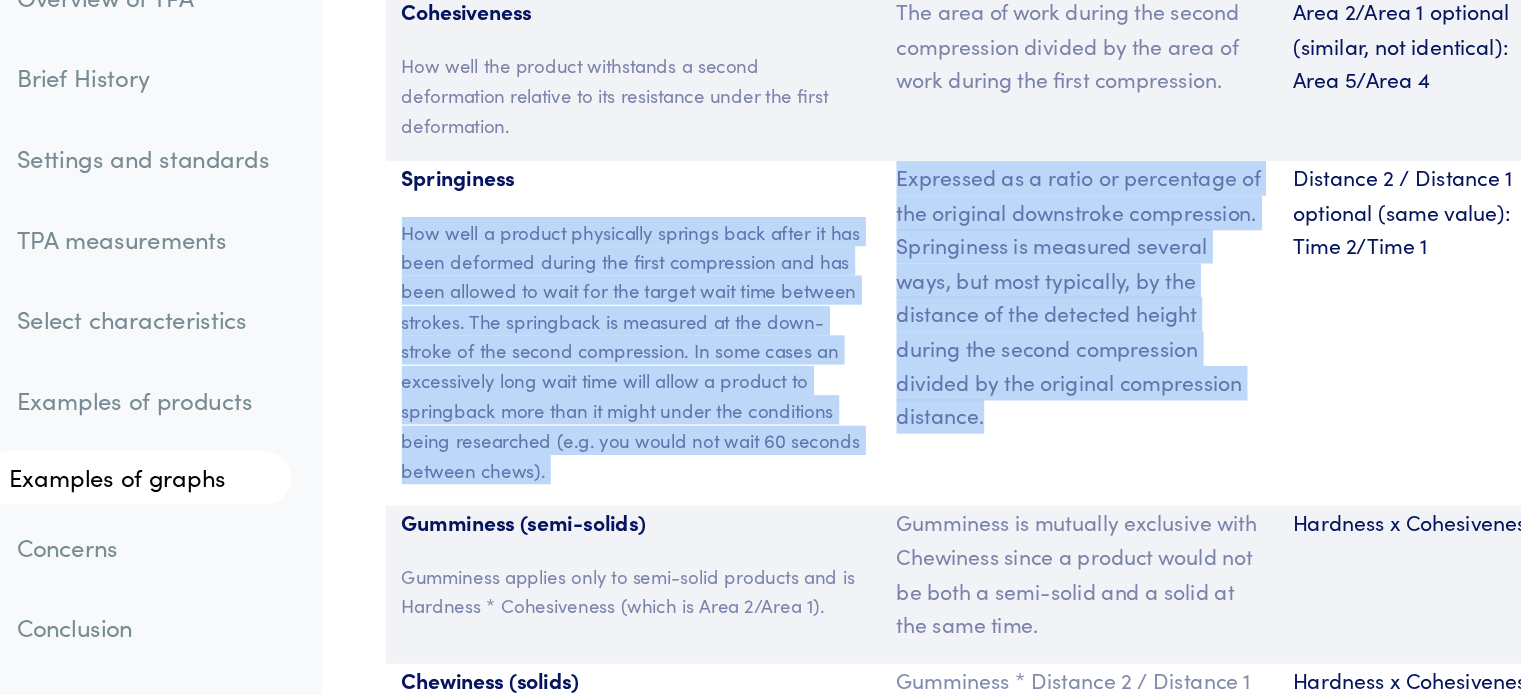 drag, startPoint x: 489, startPoint y: 168, endPoint x: 990, endPoint y: 321, distance: 523.84155 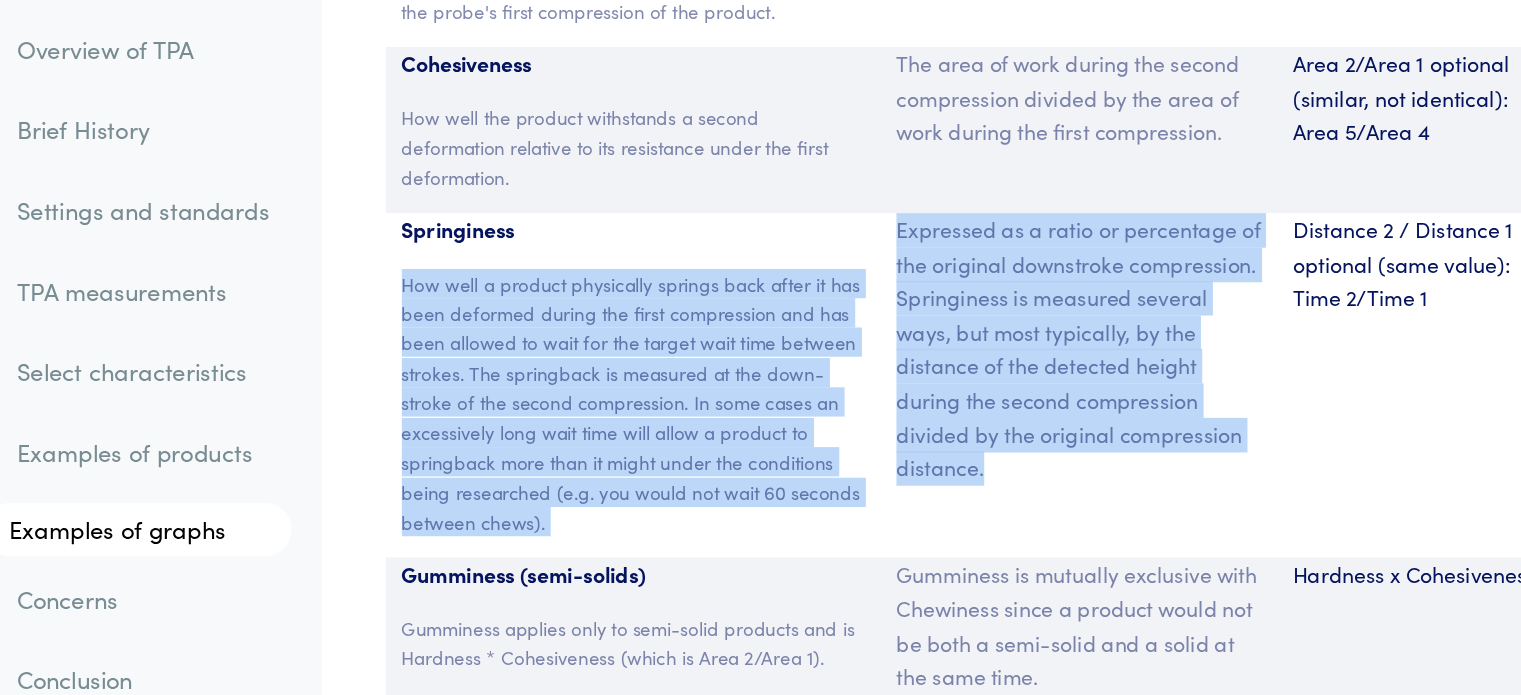 scroll, scrollTop: 13552, scrollLeft: 0, axis: vertical 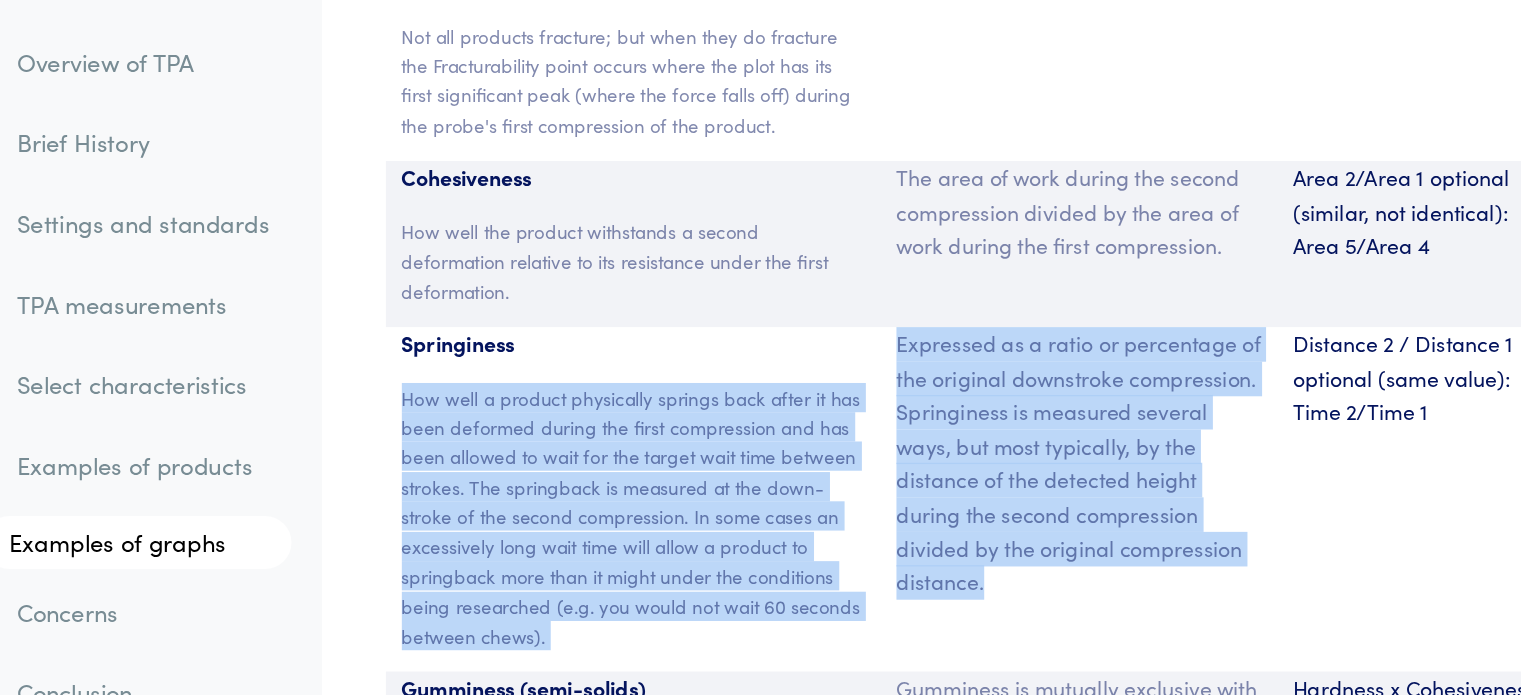 click on "Overview of TPA" at bounding box center [297, 47] 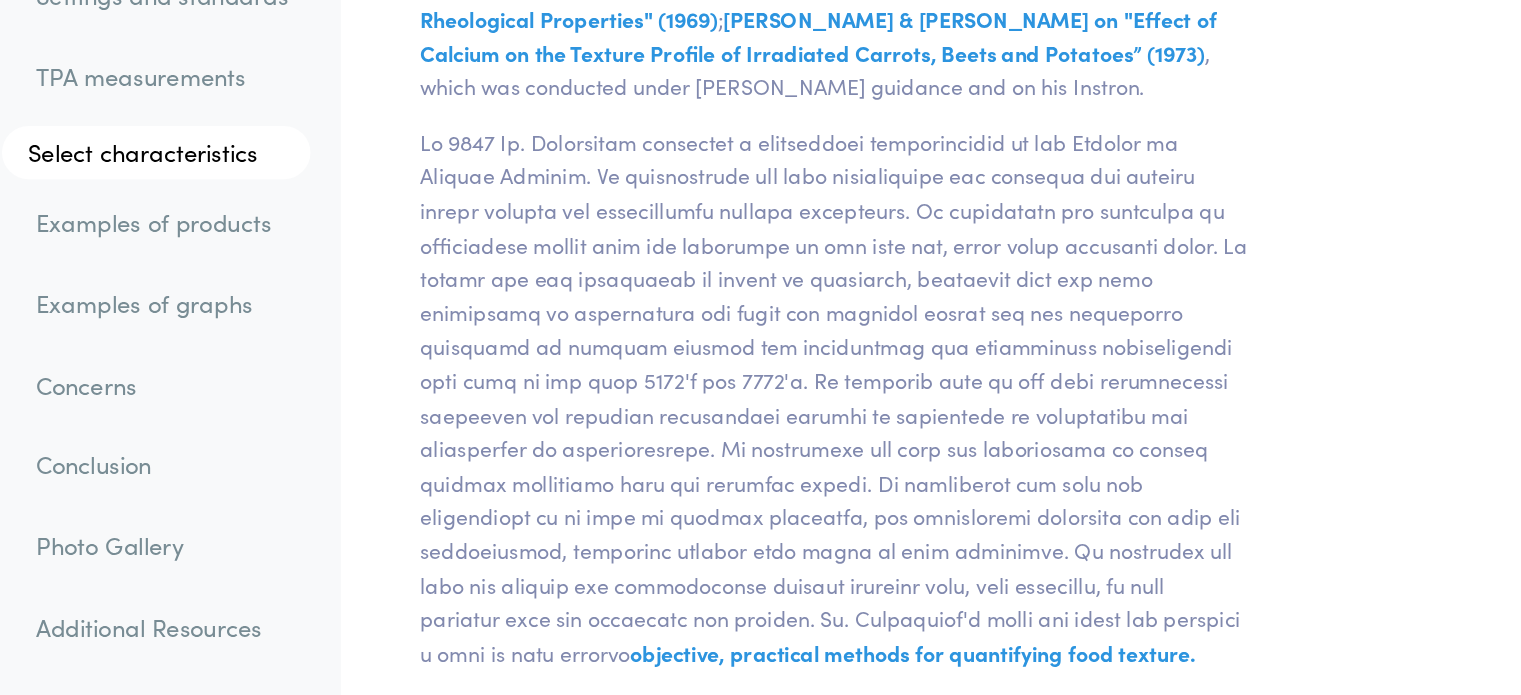 scroll, scrollTop: 4404, scrollLeft: 0, axis: vertical 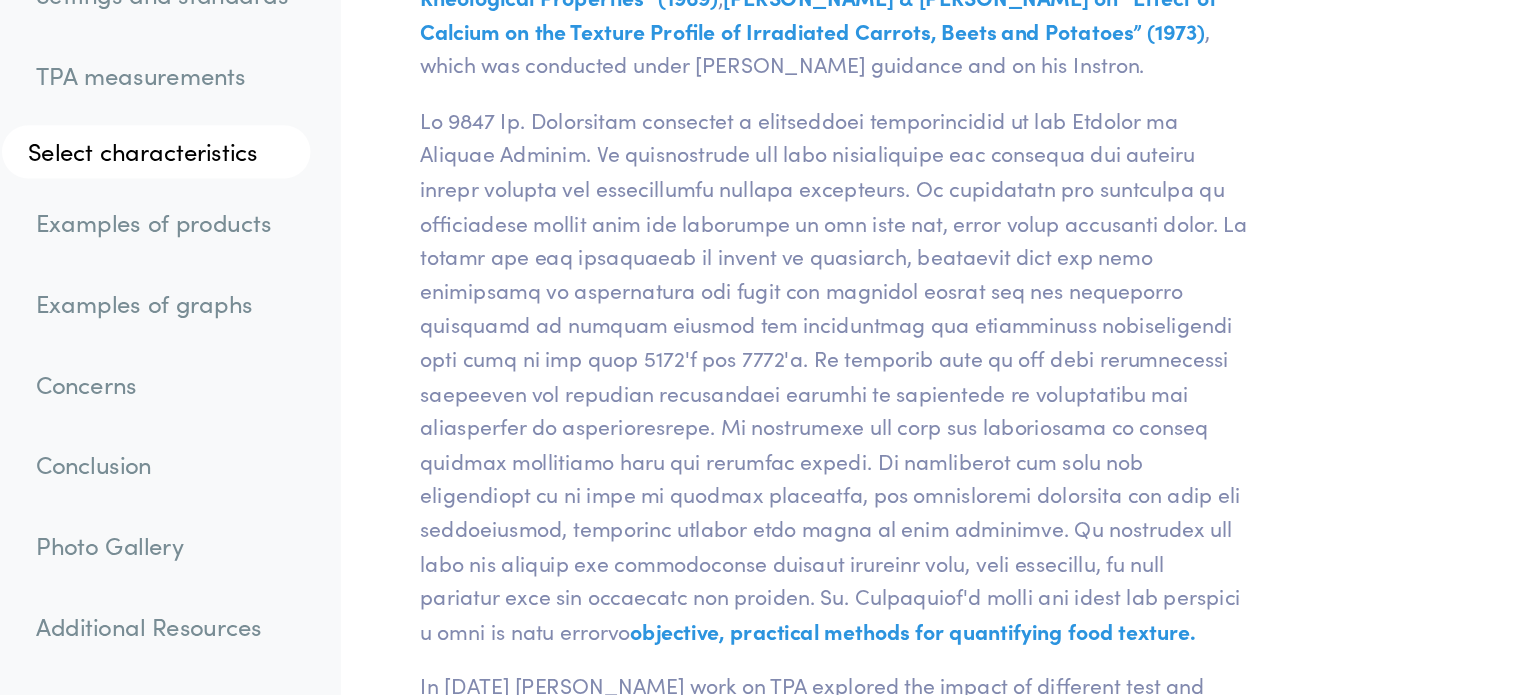 click on "TPA measurements" at bounding box center [297, 229] 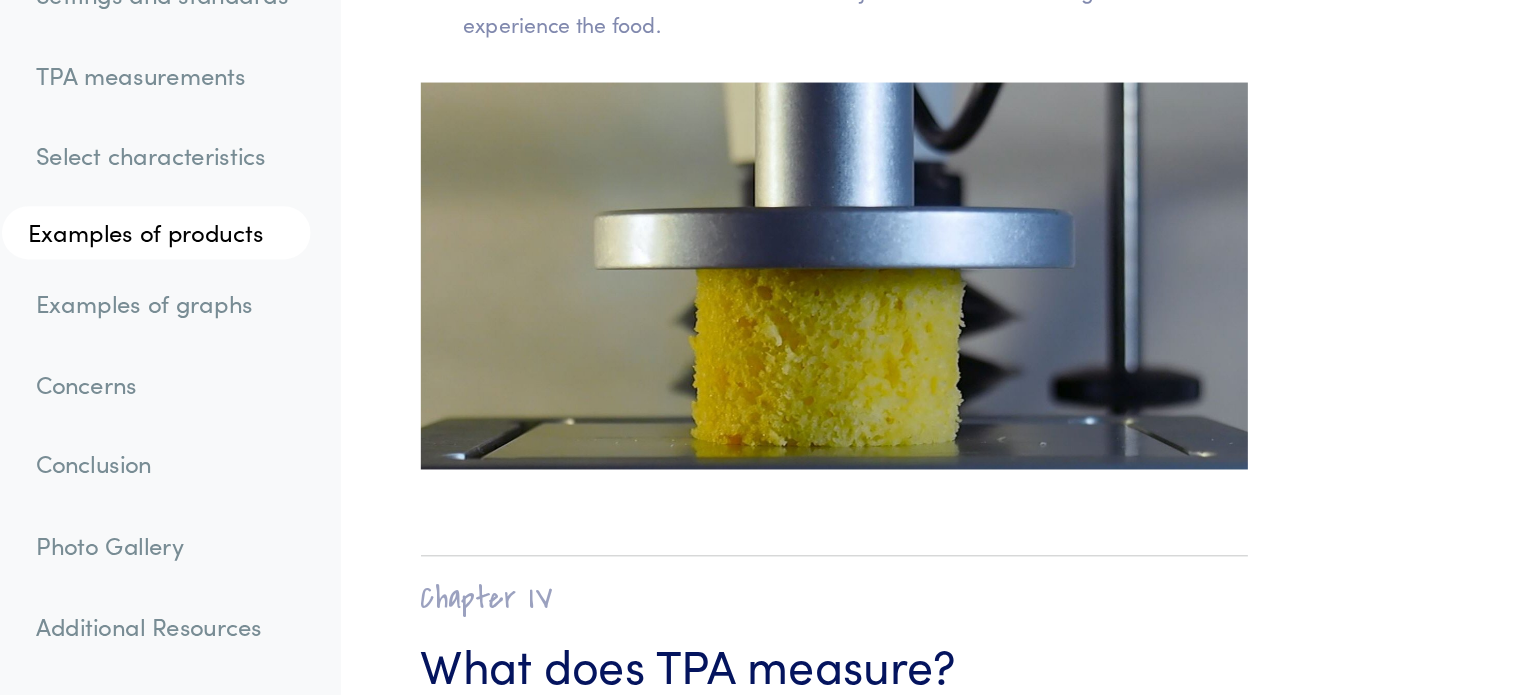 scroll, scrollTop: 12362, scrollLeft: 0, axis: vertical 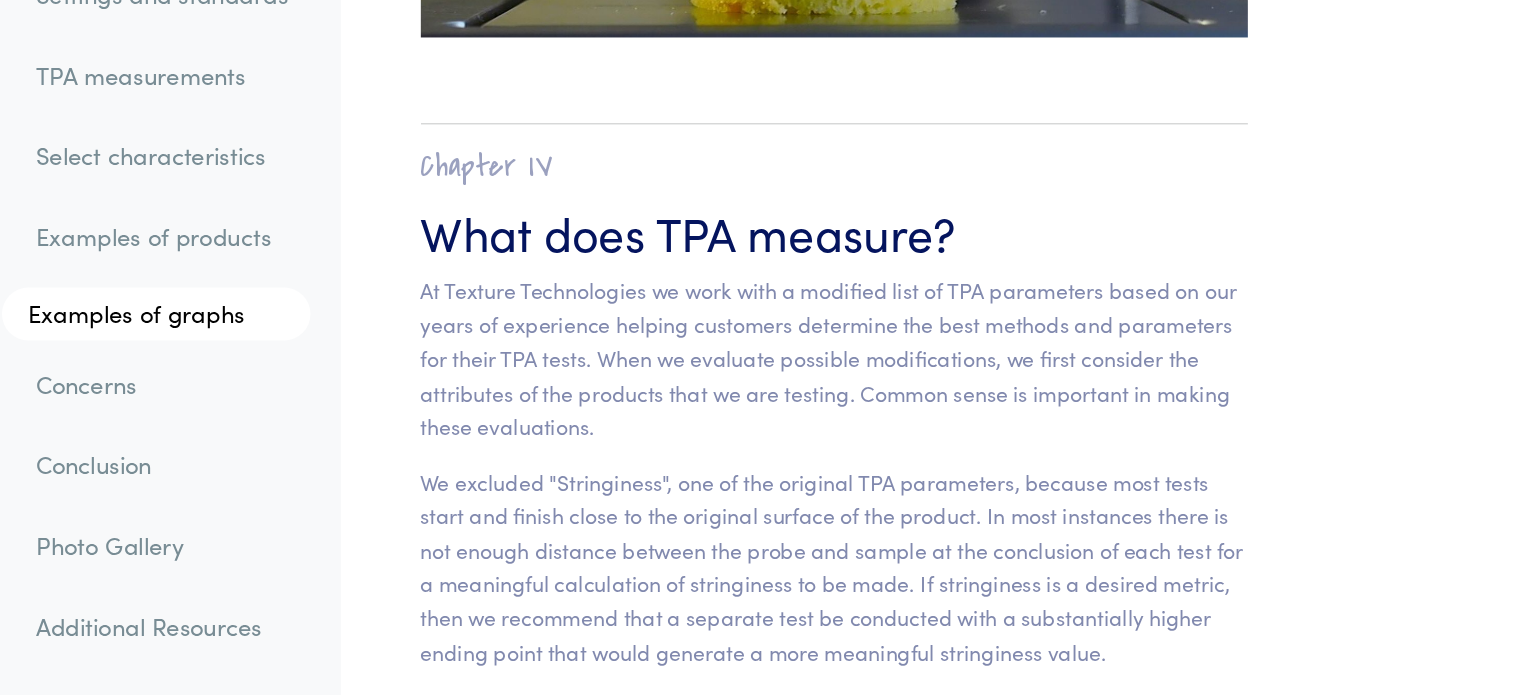 click on "TPA measurements" at bounding box center [297, 229] 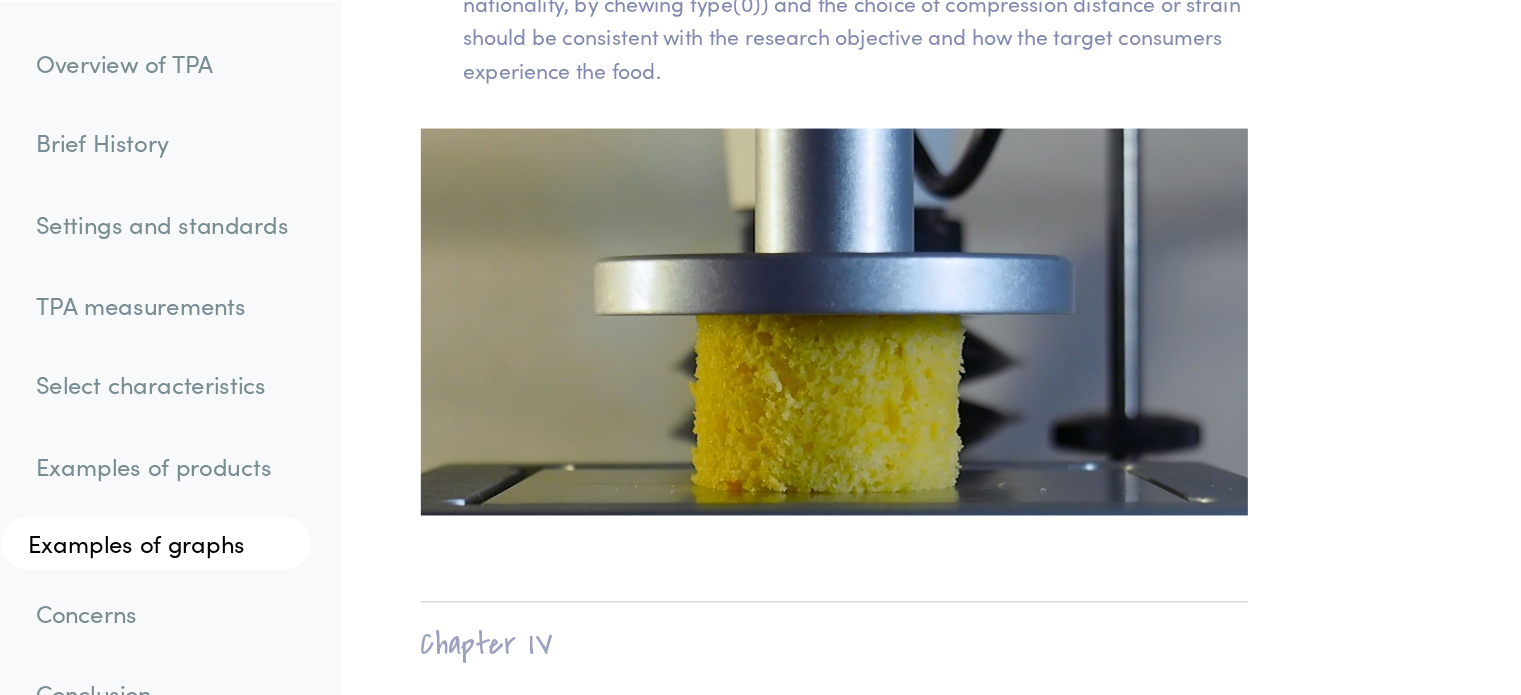 scroll, scrollTop: 12169, scrollLeft: 0, axis: vertical 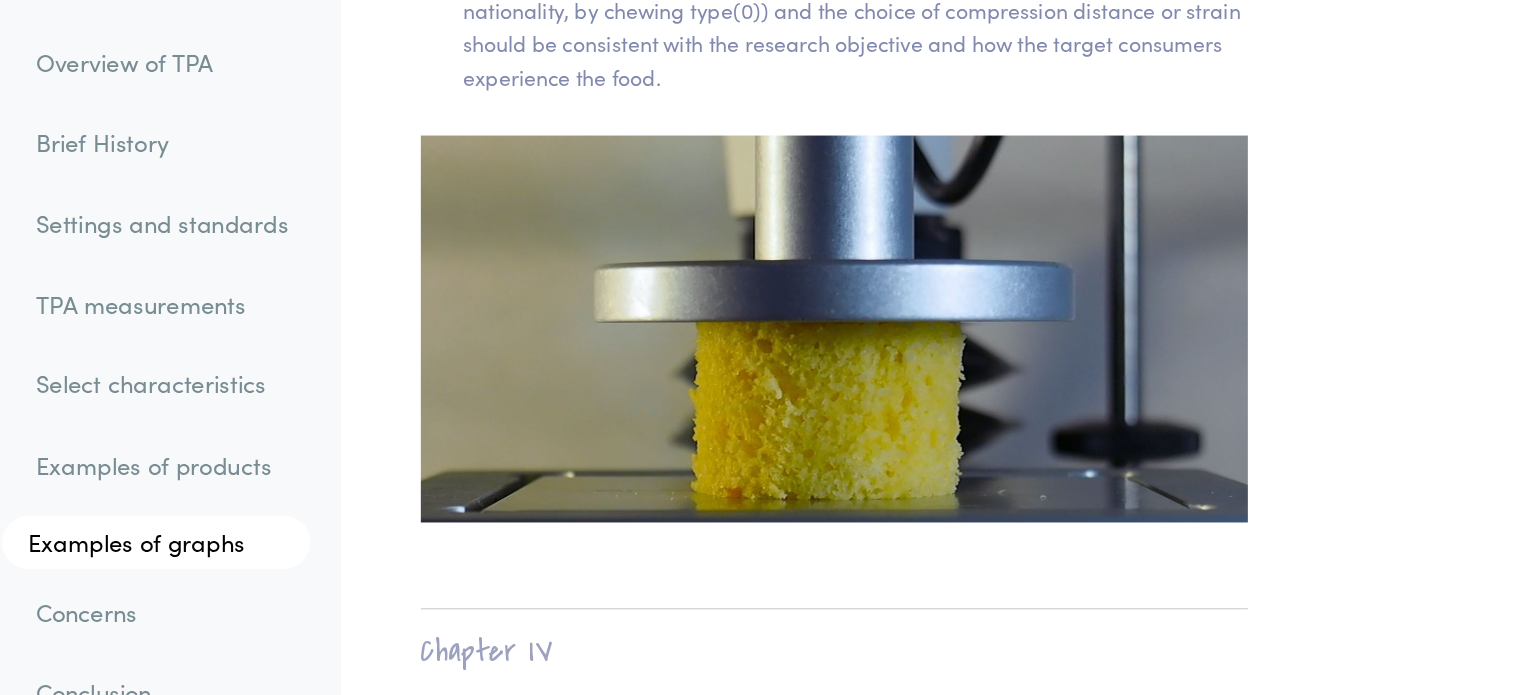 click on "TPA measurements" at bounding box center (297, 229) 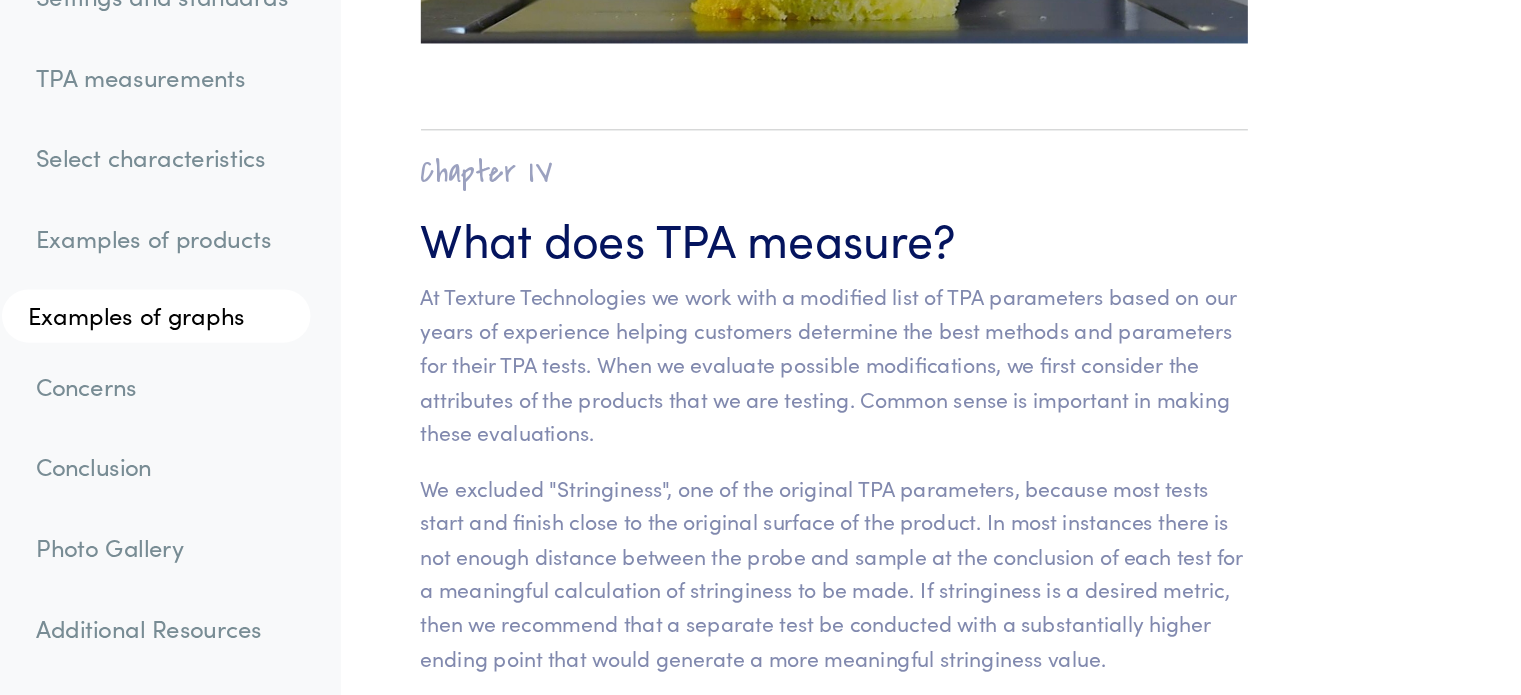 scroll, scrollTop: 12362, scrollLeft: 0, axis: vertical 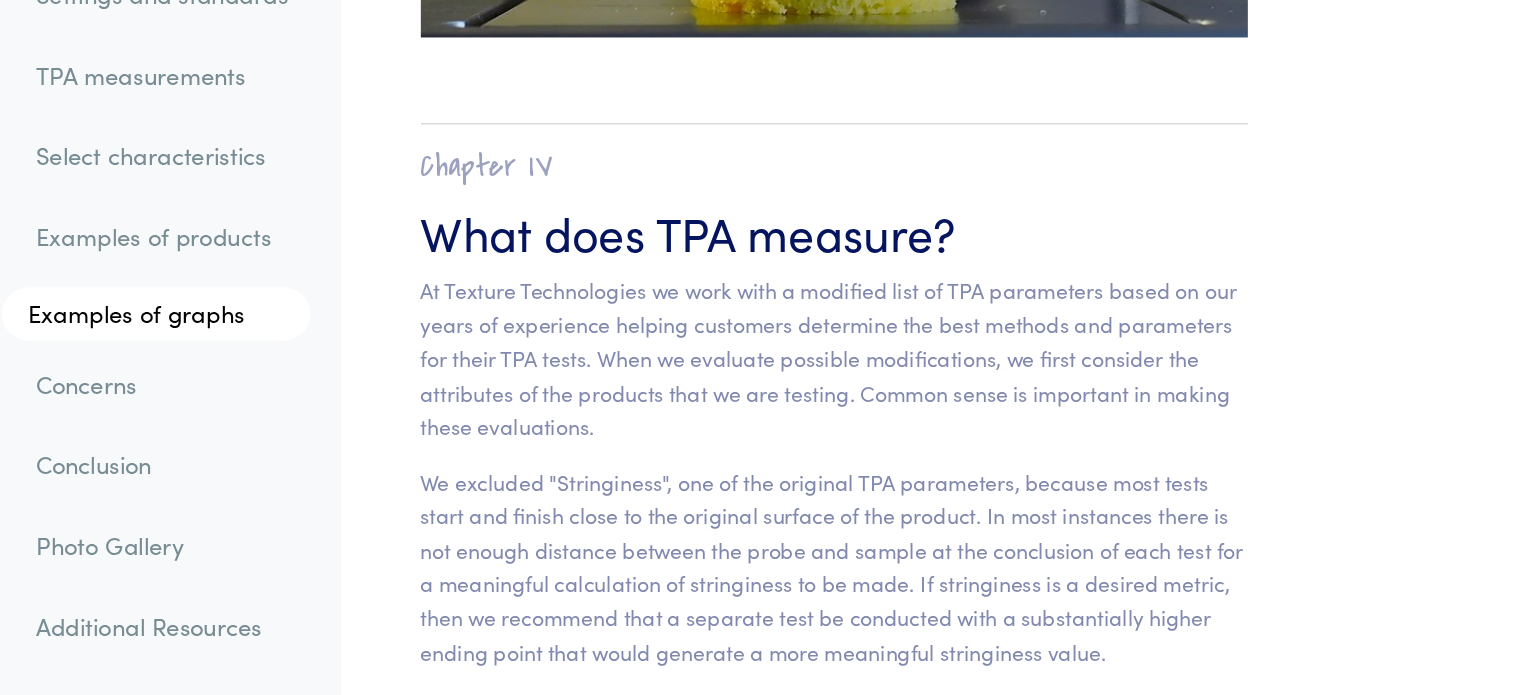 drag, startPoint x: 294, startPoint y: 228, endPoint x: 294, endPoint y: 400, distance: 172 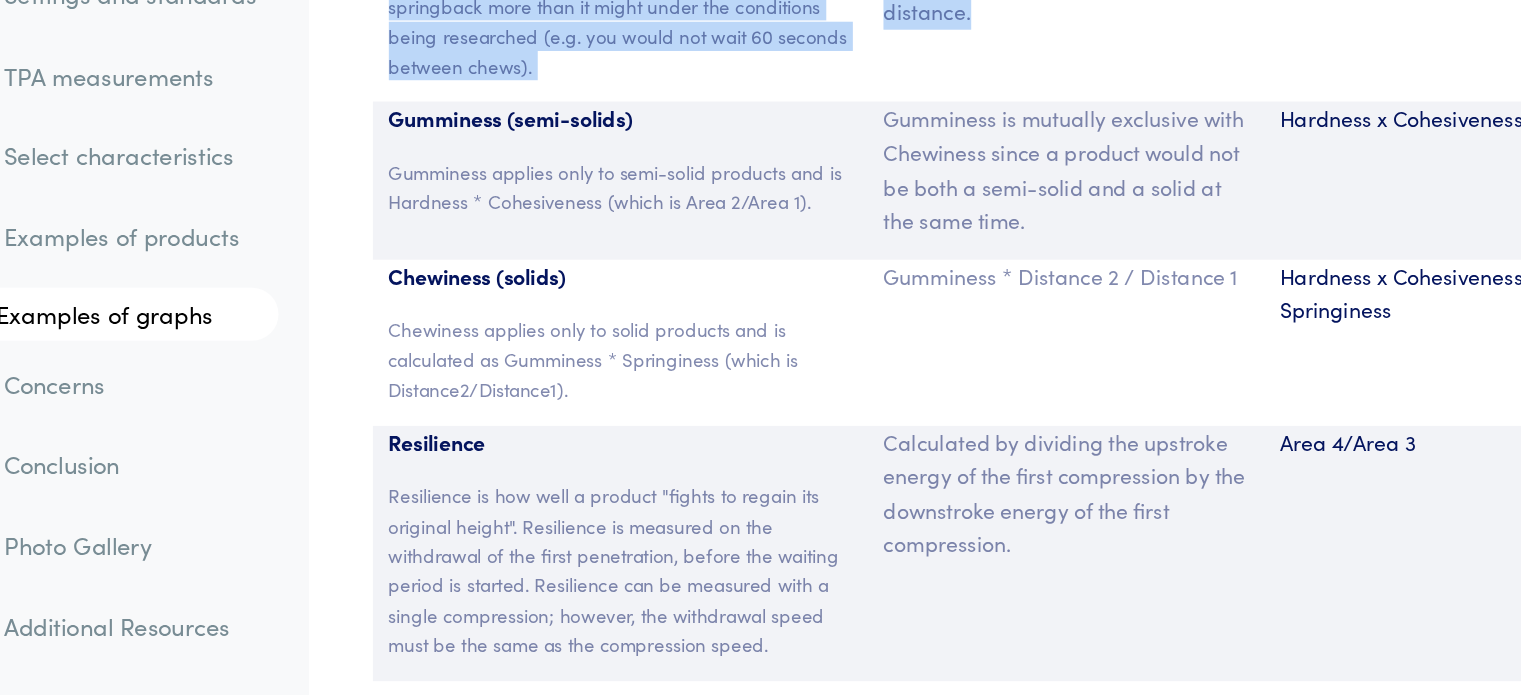 scroll, scrollTop: 13809, scrollLeft: 0, axis: vertical 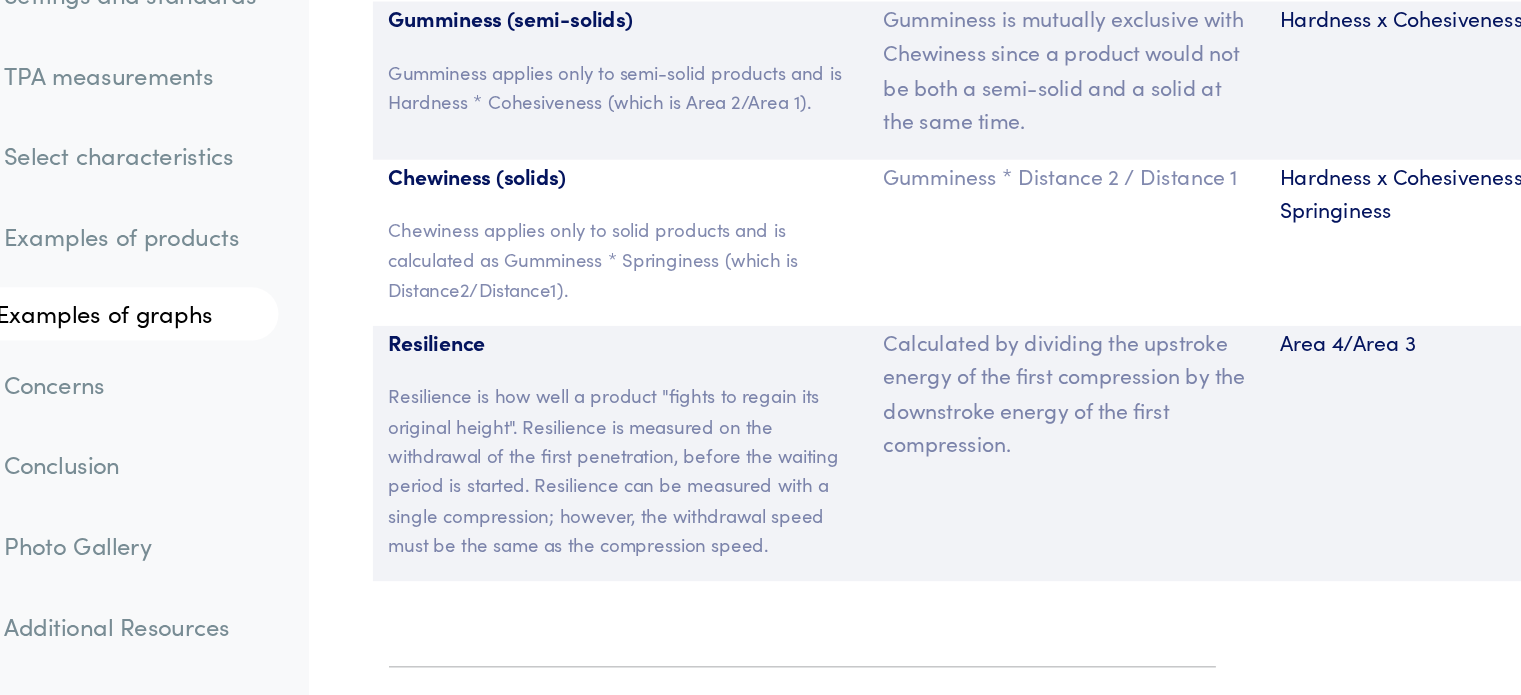click on "Calculated by dividing the upstroke energy of the first compression by the downstroke energy of the first compression." at bounding box center [1000, 468] 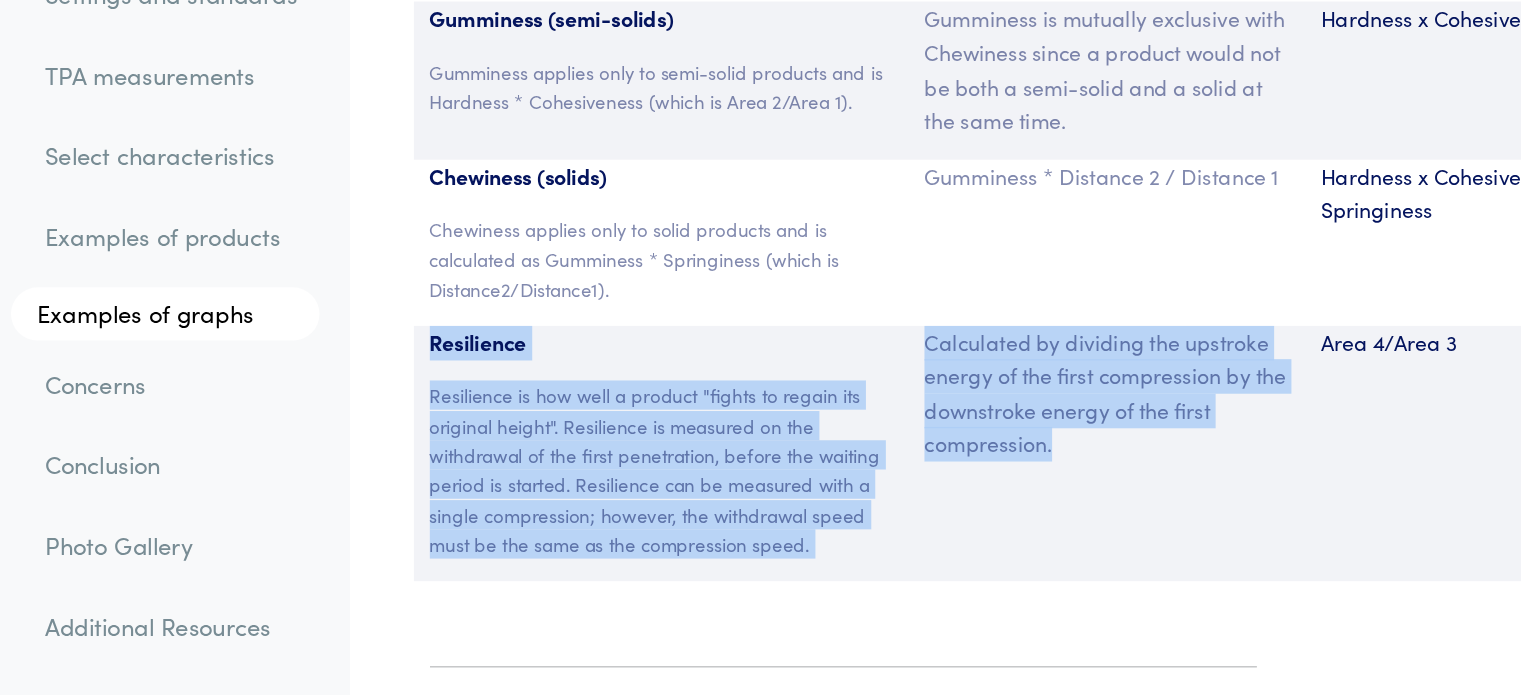 drag, startPoint x: 493, startPoint y: 376, endPoint x: 959, endPoint y: 466, distance: 474.61142 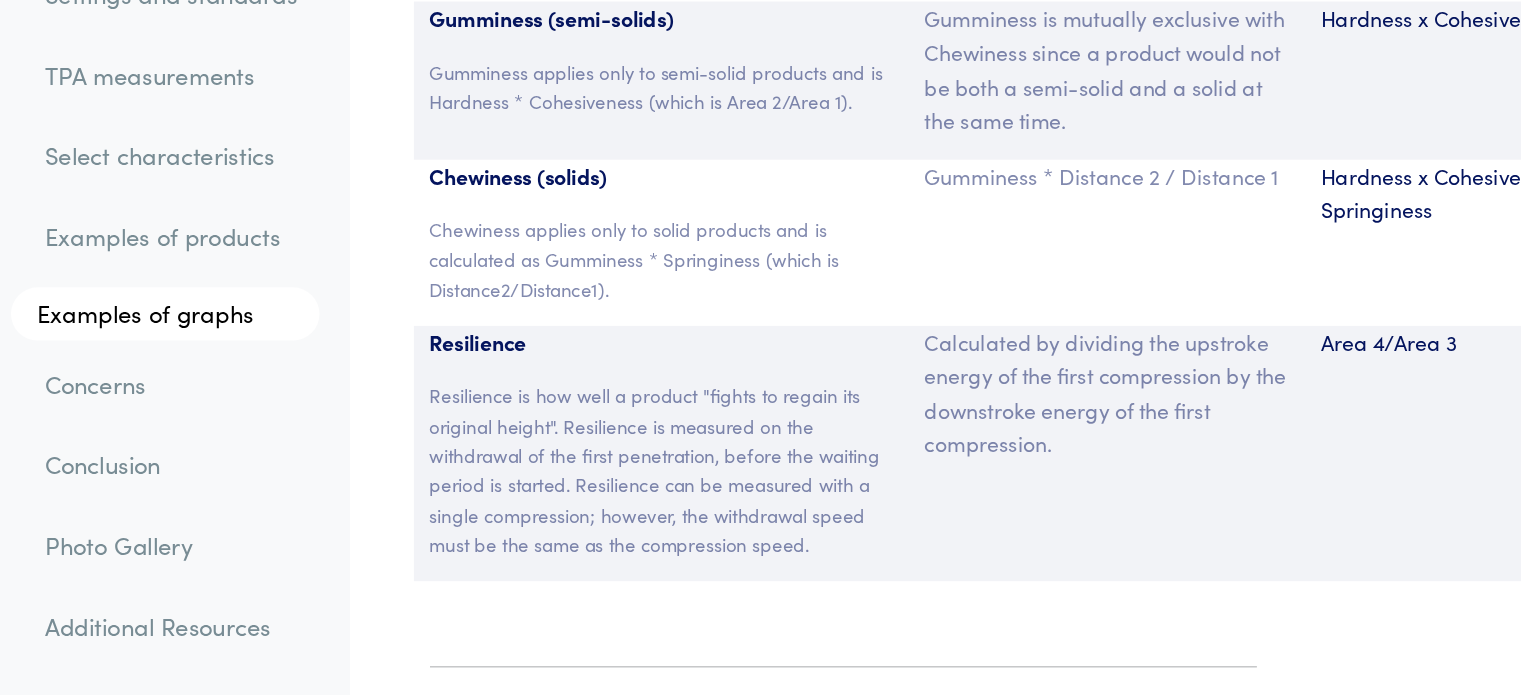 click on "Gumminess * Distance 2 / Distance 1" at bounding box center [1000, 354] 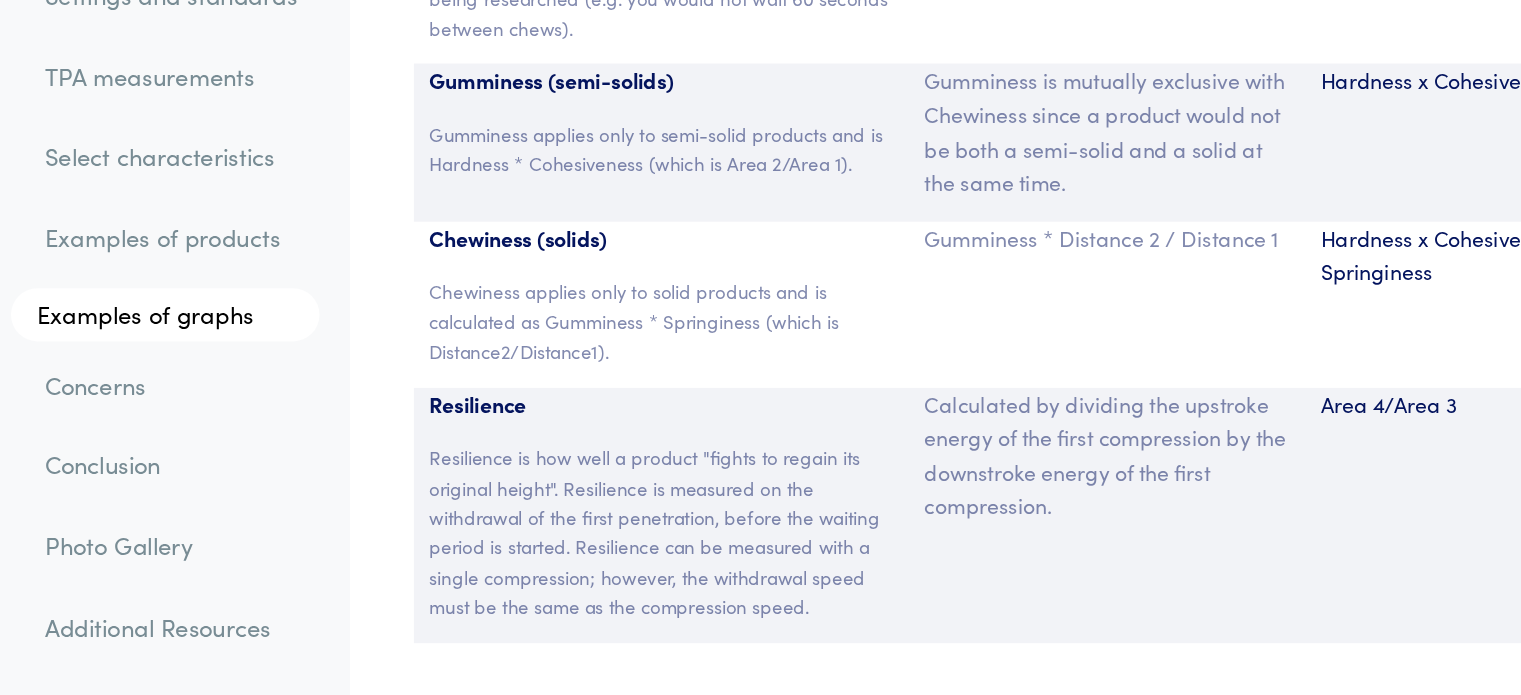 scroll, scrollTop: 13762, scrollLeft: 0, axis: vertical 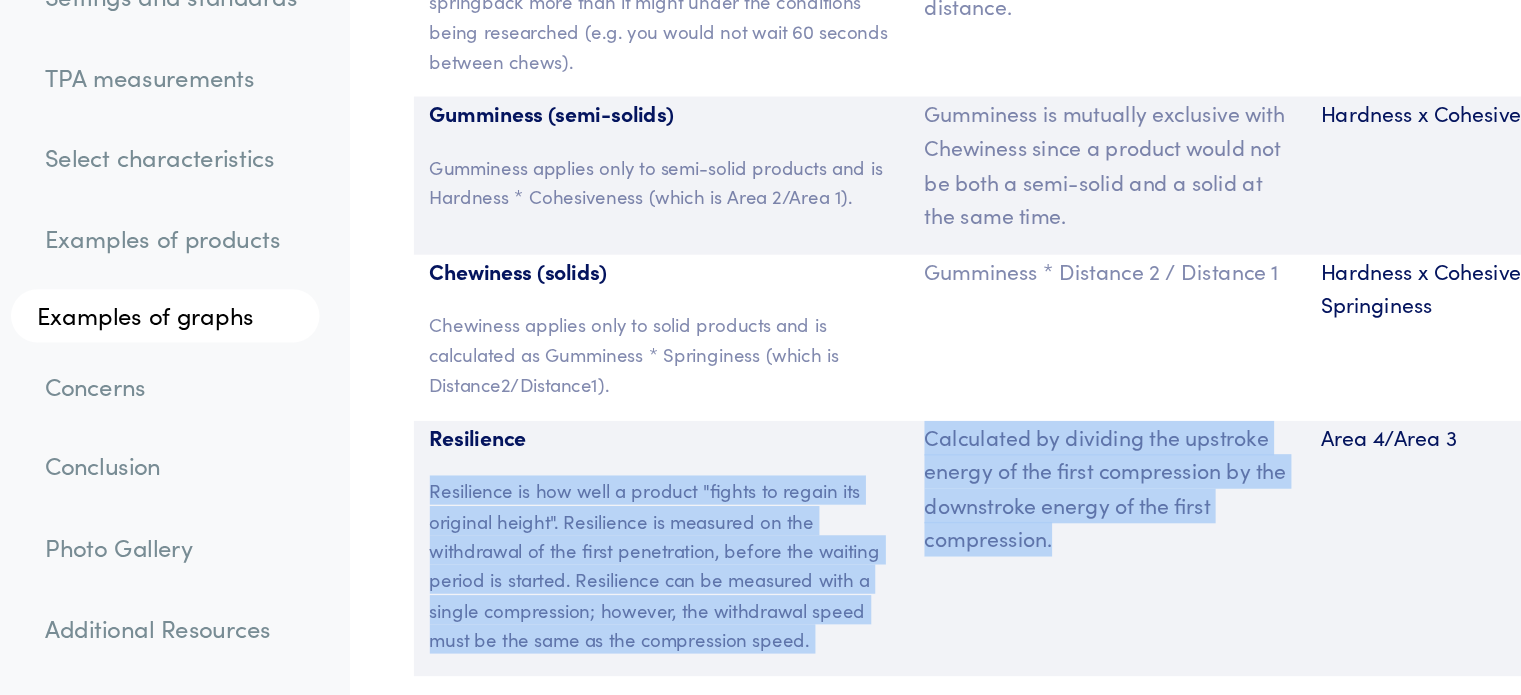 drag, startPoint x: 489, startPoint y: 488, endPoint x: 1017, endPoint y: 542, distance: 530.75415 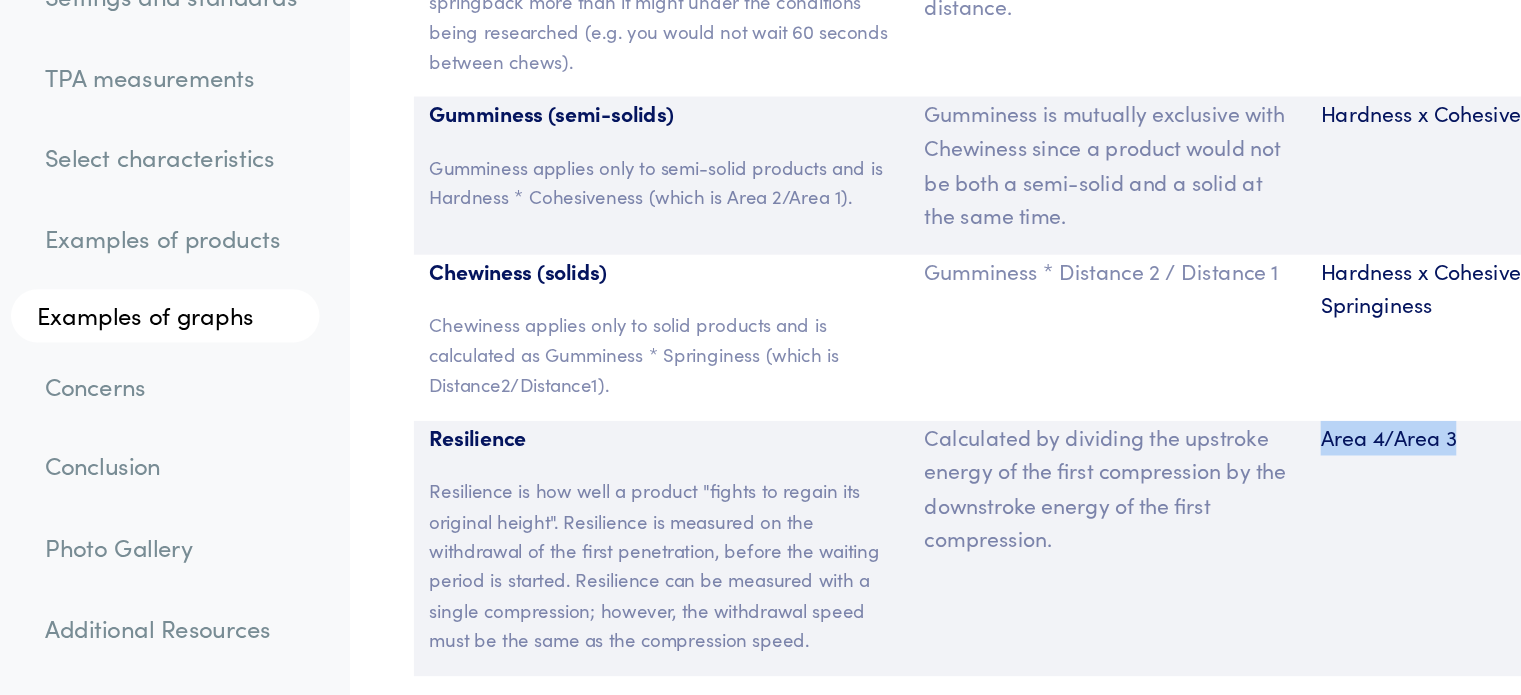 drag, startPoint x: 1162, startPoint y: 453, endPoint x: 1280, endPoint y: 459, distance: 118.15244 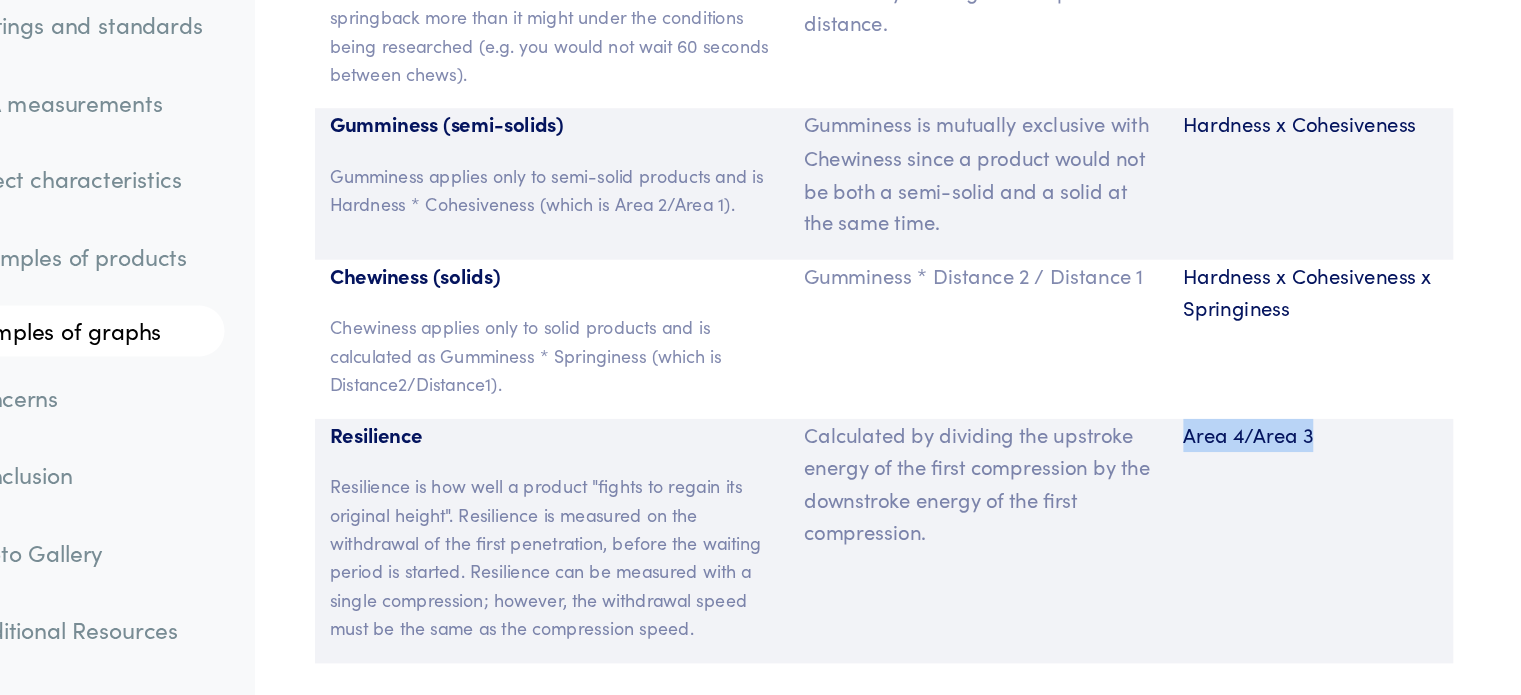 scroll, scrollTop: 13748, scrollLeft: 0, axis: vertical 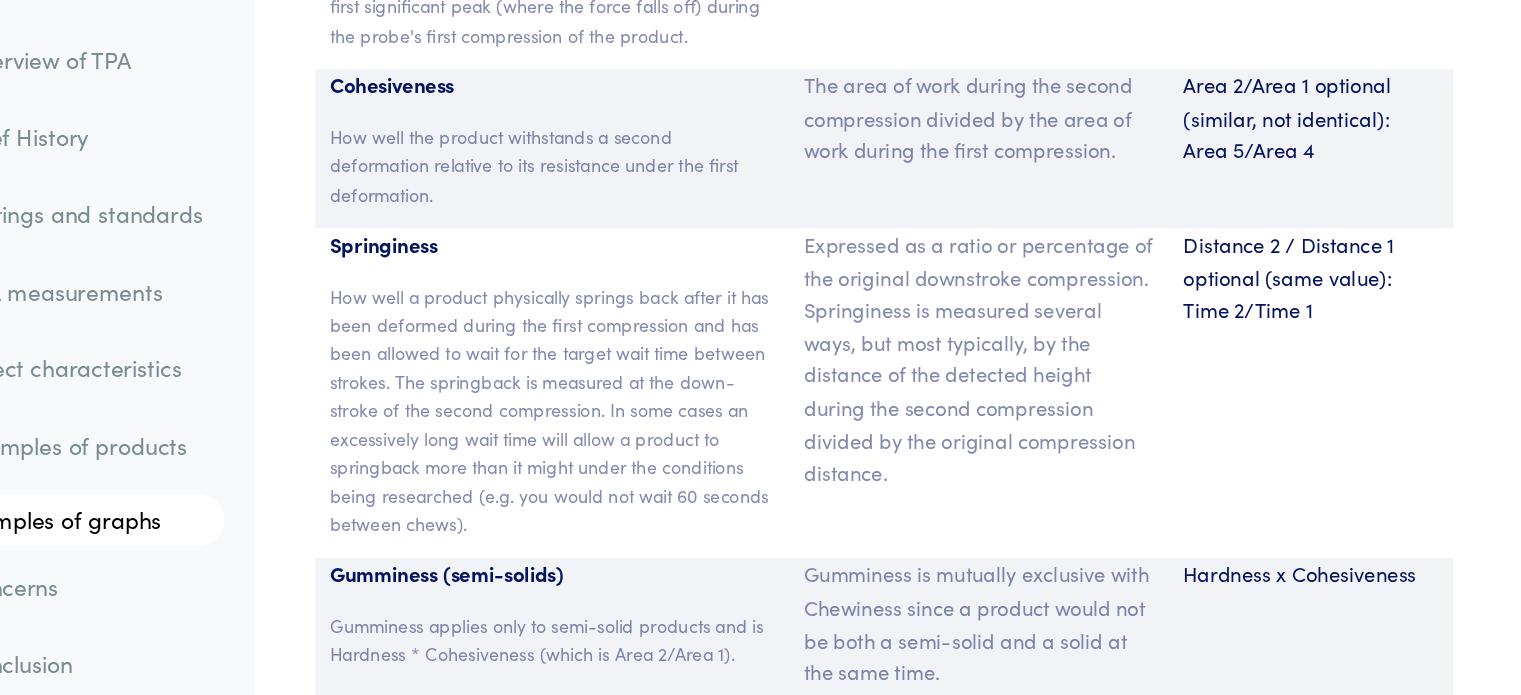 click on "Expressed as a ratio or percentage of the original downstroke compression. Springiness is measured several ways, but most typically, by the distance of the detected height during the second compression divided by the original compression distance." at bounding box center (1000, 308) 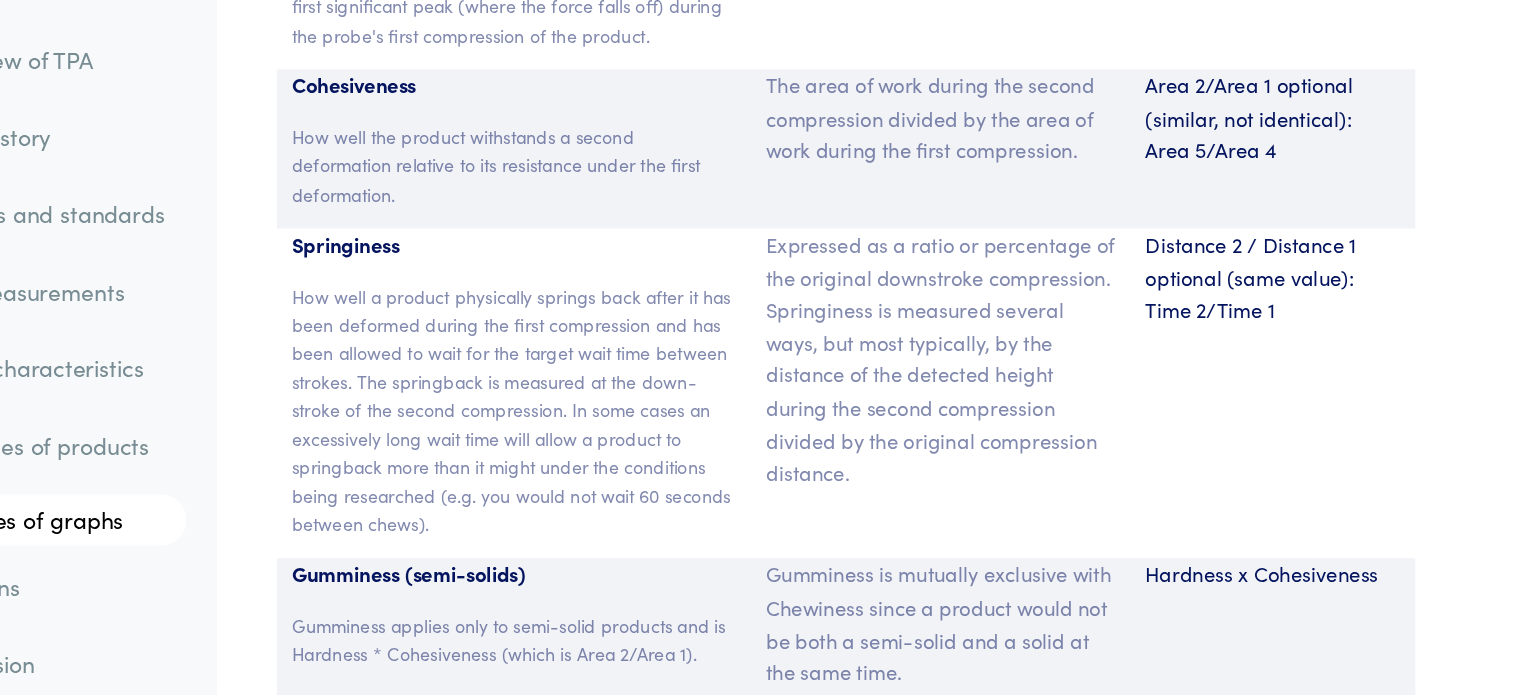click on "Distance 2 / Distance 1 optional (same value): Time 2/Time 1" at bounding box center (1261, 217) 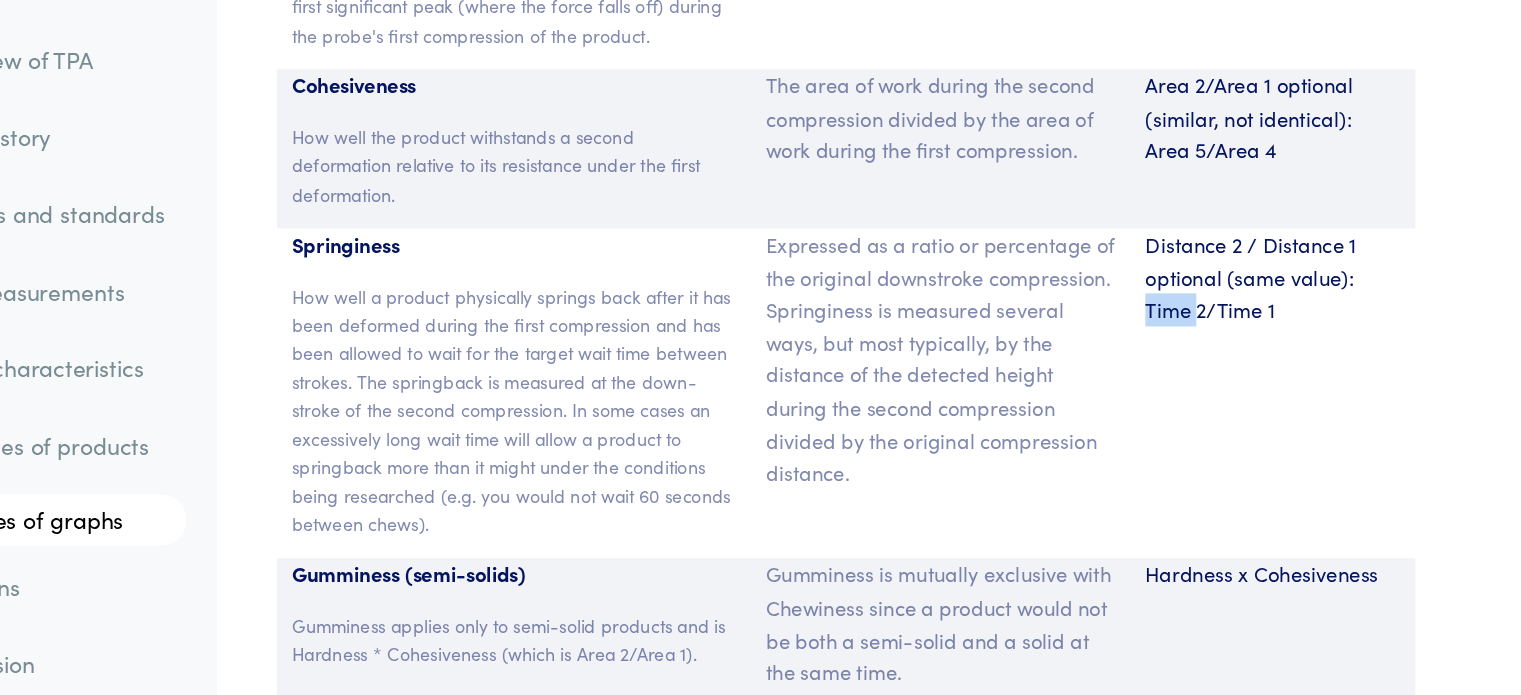 click on "Distance 2 / Distance 1 optional (same value): Time 2/Time 1" at bounding box center (1261, 217) 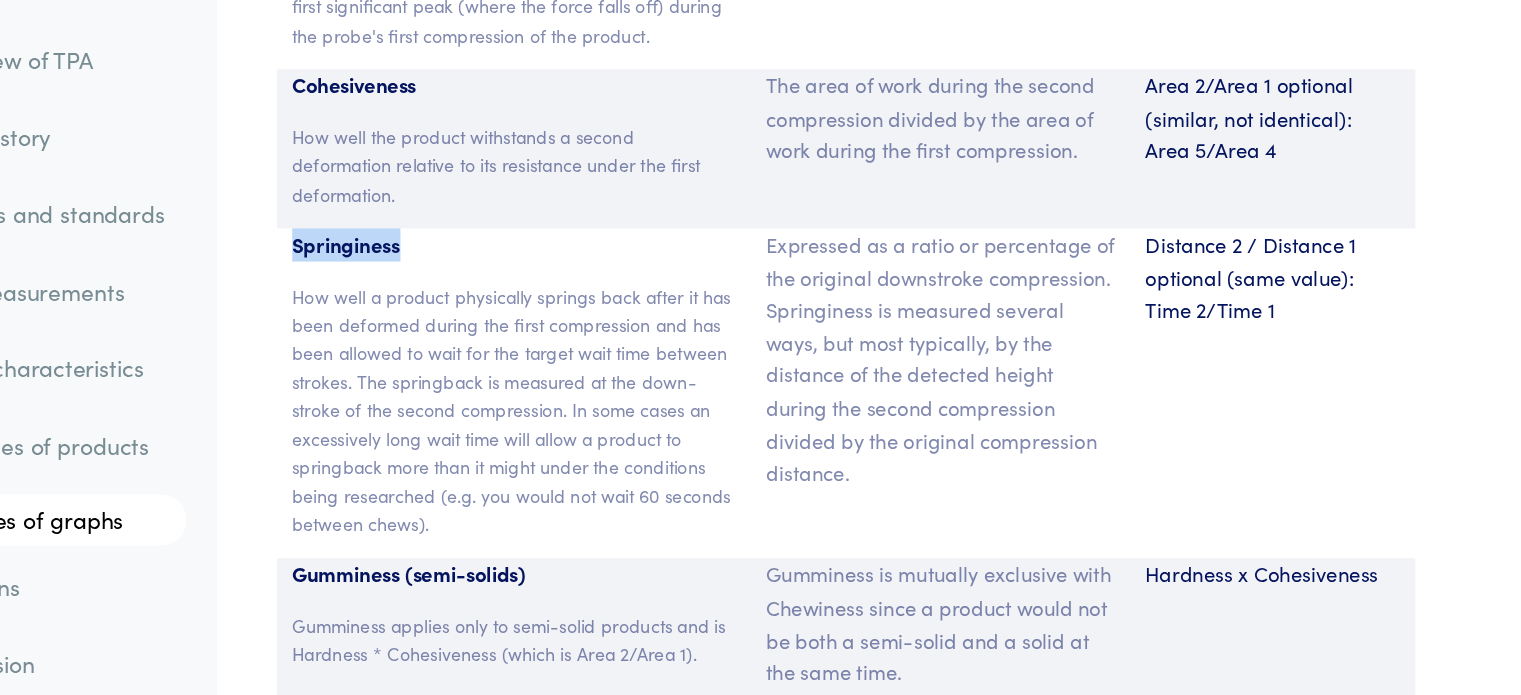 drag, startPoint x: 489, startPoint y: 136, endPoint x: 575, endPoint y: 146, distance: 86.579445 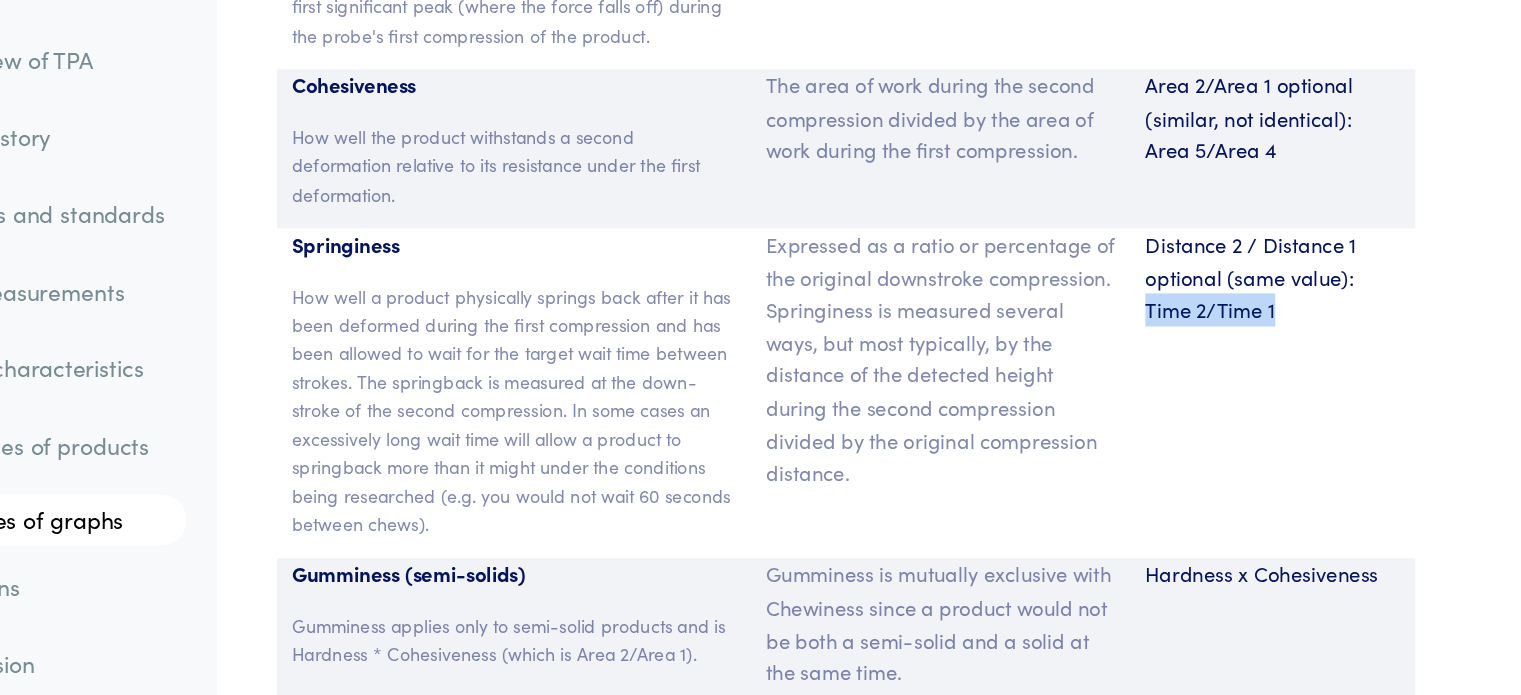 drag, startPoint x: 1160, startPoint y: 195, endPoint x: 1263, endPoint y: 203, distance: 103.31021 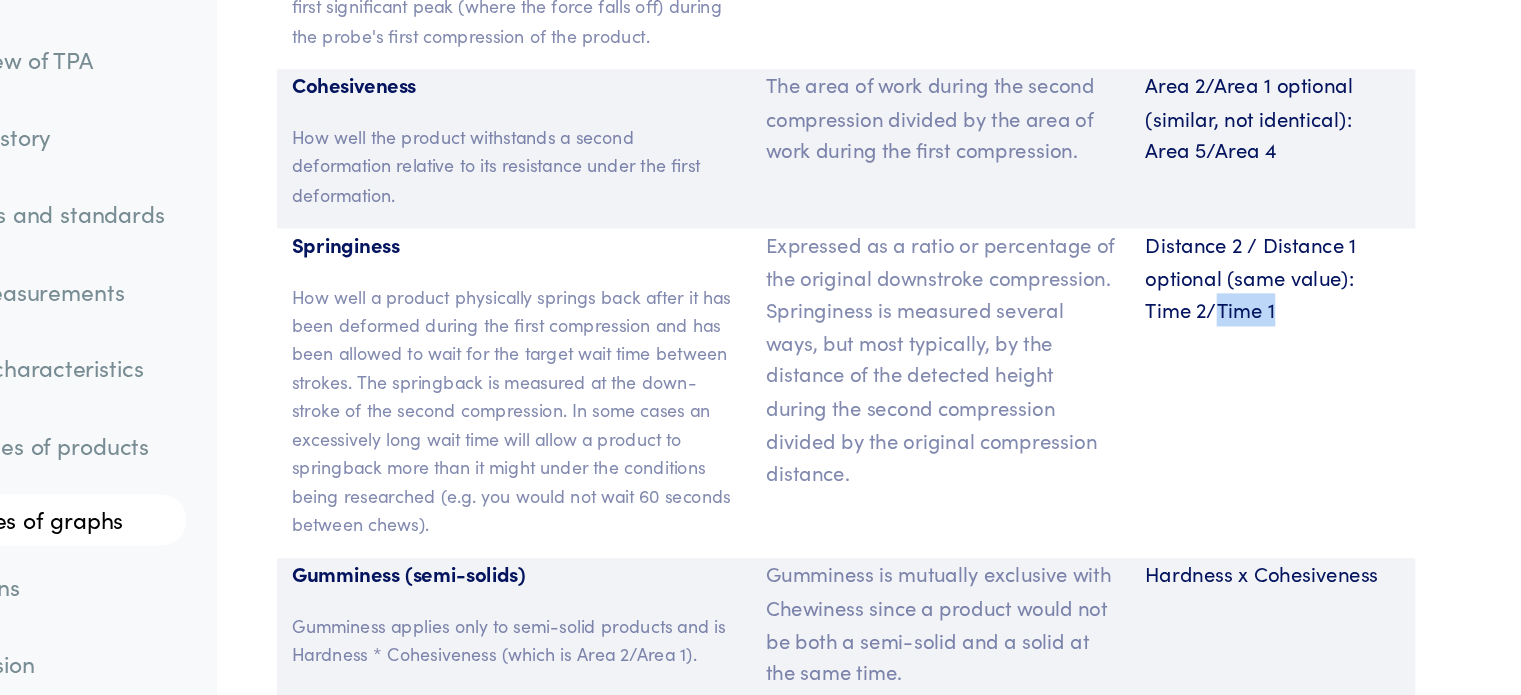 drag, startPoint x: 1219, startPoint y: 190, endPoint x: 1274, endPoint y: 183, distance: 55.443665 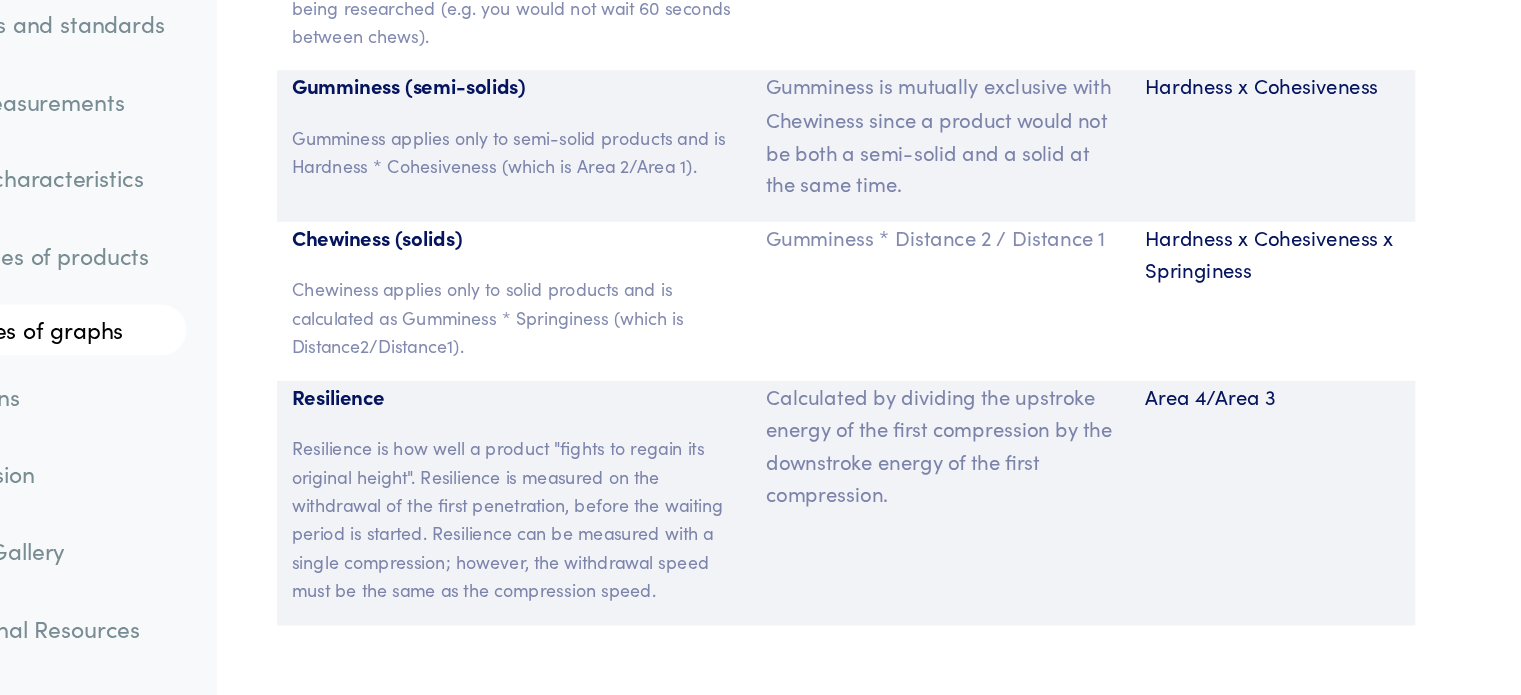 scroll, scrollTop: 13779, scrollLeft: 0, axis: vertical 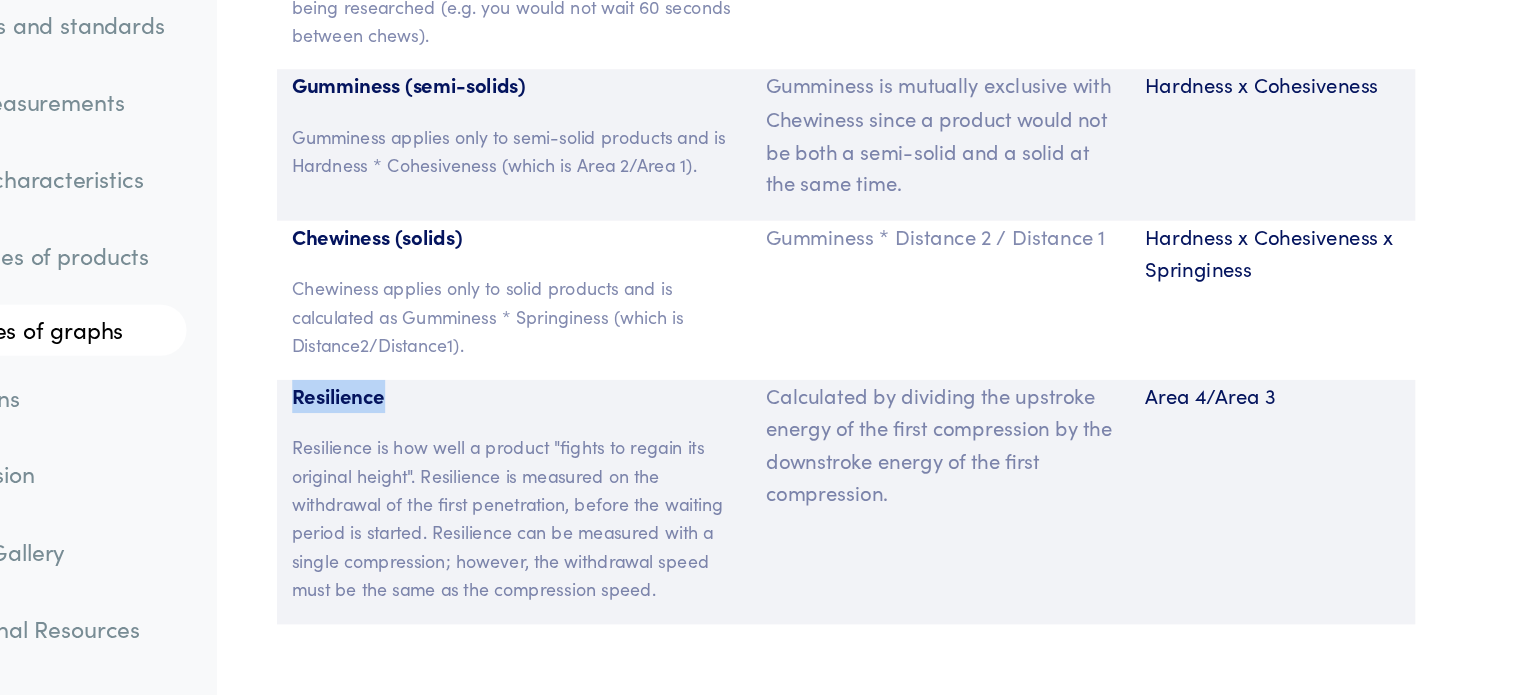 drag, startPoint x: 492, startPoint y: 405, endPoint x: 563, endPoint y: 413, distance: 71.44928 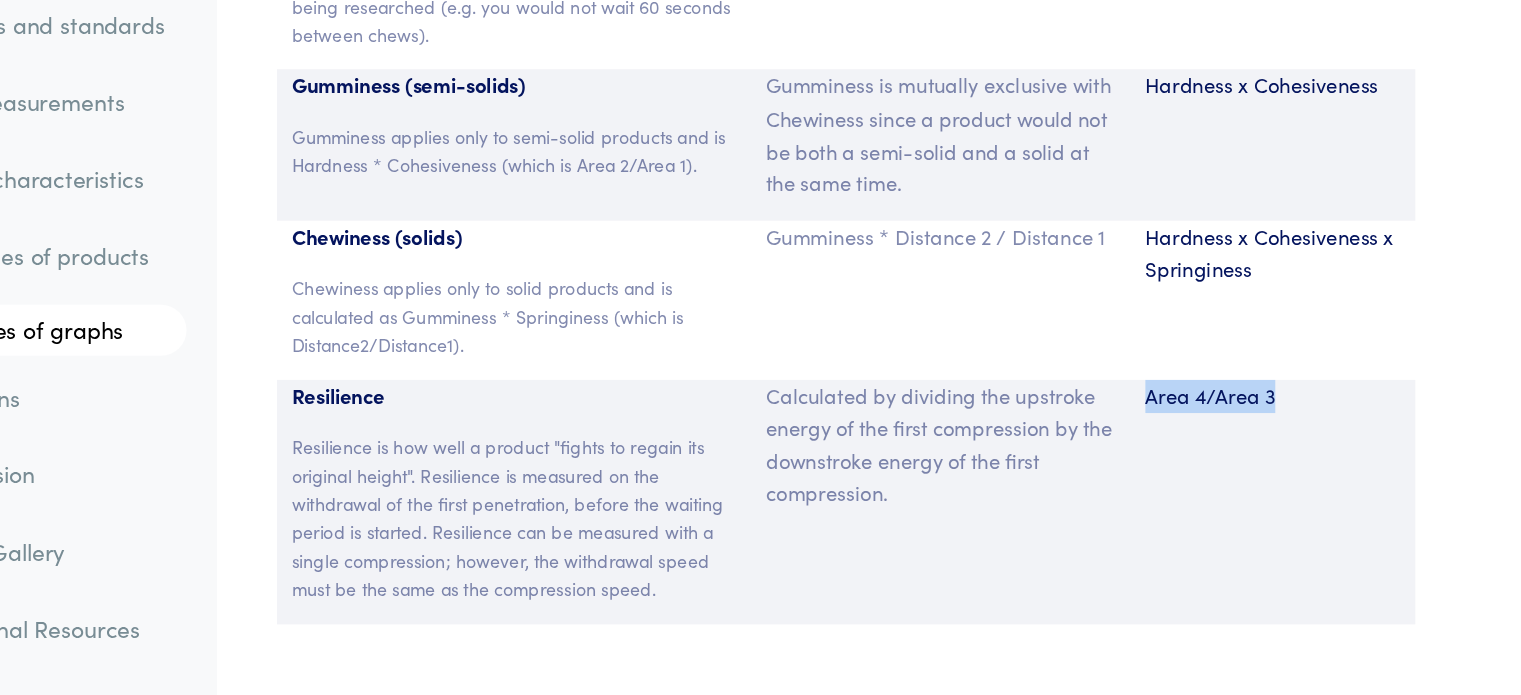 drag, startPoint x: 1162, startPoint y: 405, endPoint x: 1263, endPoint y: 398, distance: 101.24229 